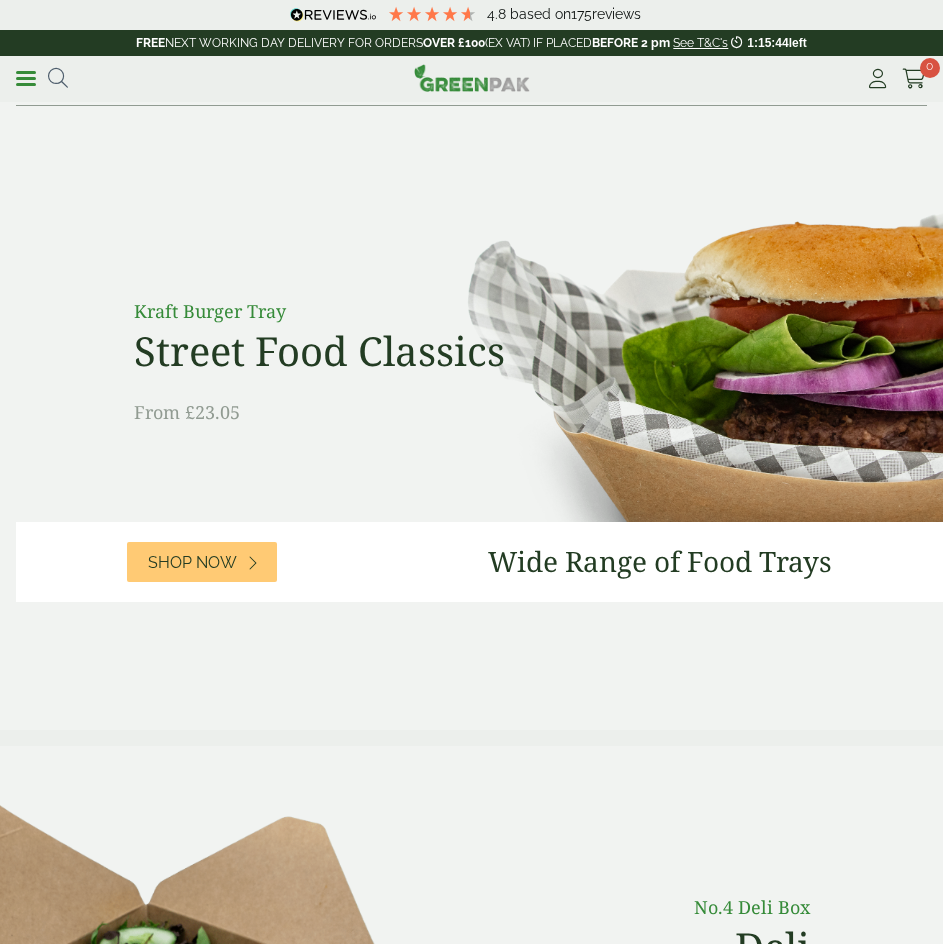 scroll, scrollTop: 0, scrollLeft: 0, axis: both 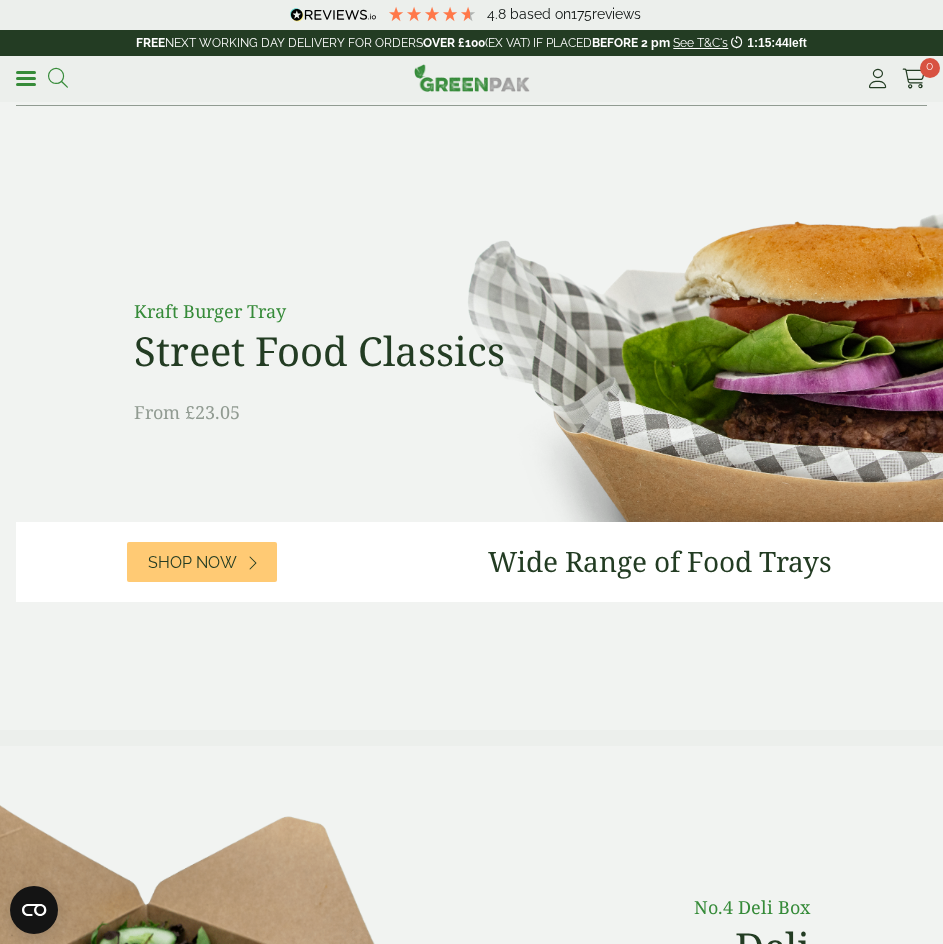 click at bounding box center (58, 78) 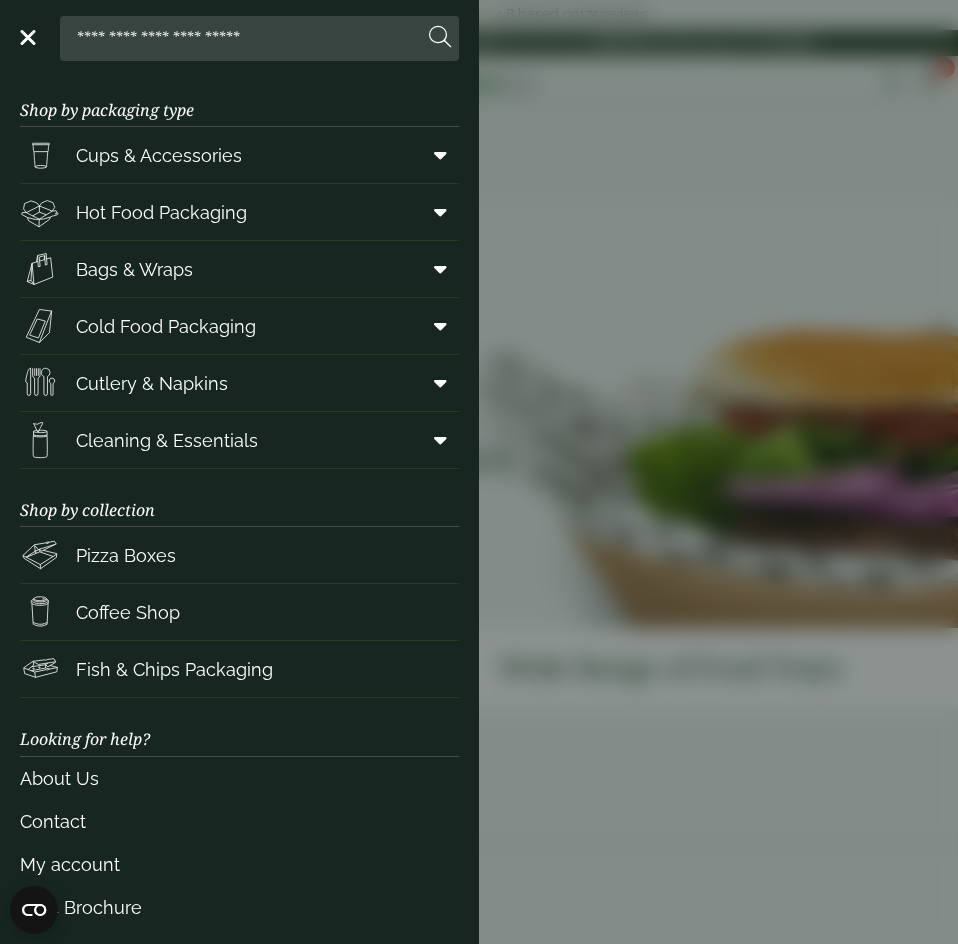 click at bounding box center (245, 38) 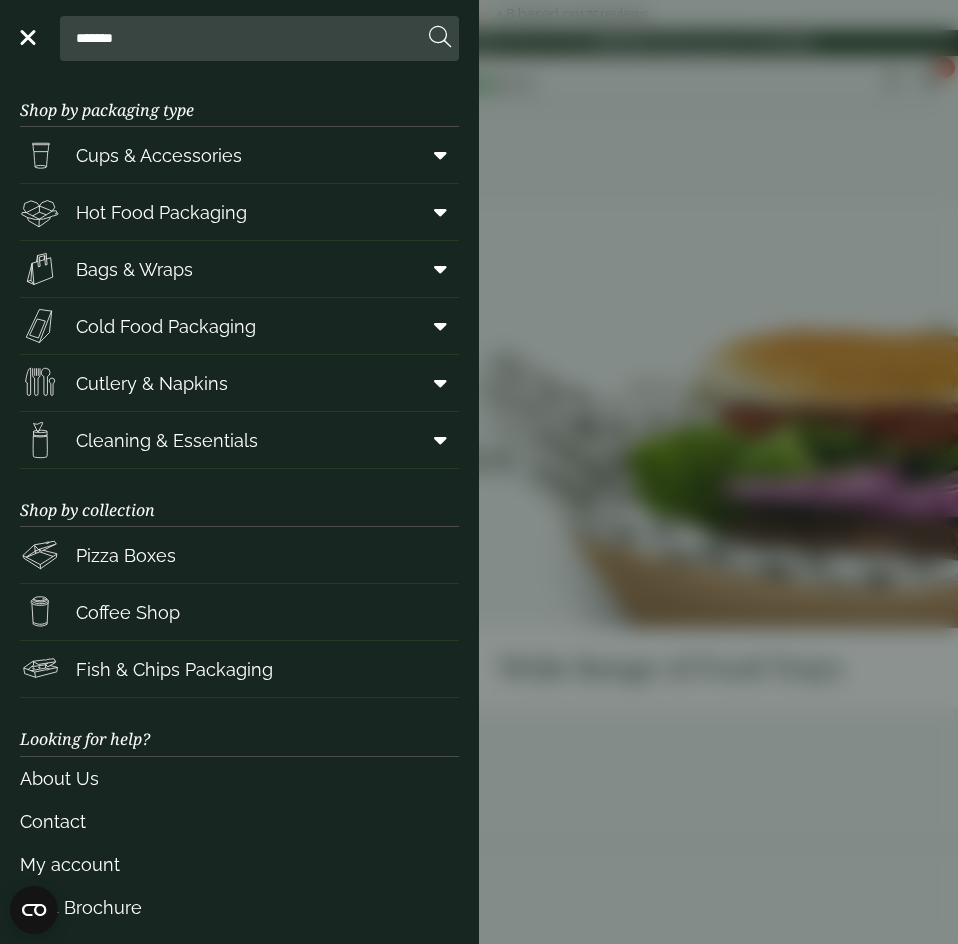 type on "*******" 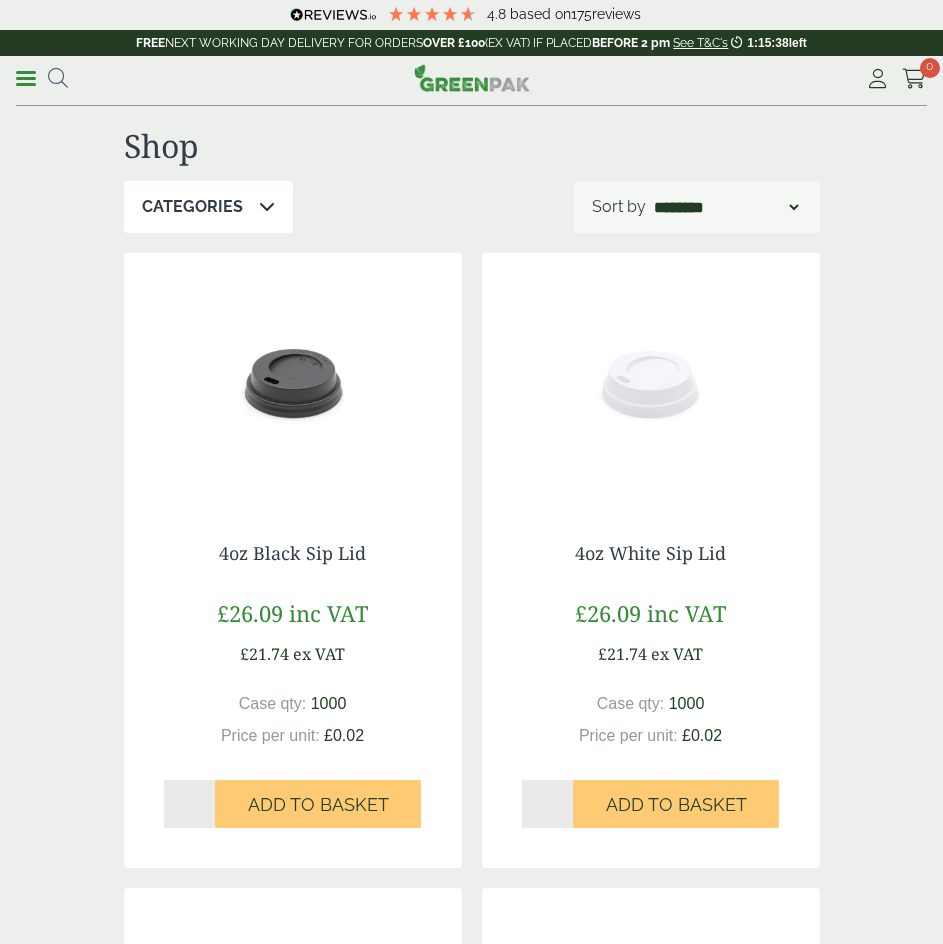 scroll, scrollTop: 0, scrollLeft: 0, axis: both 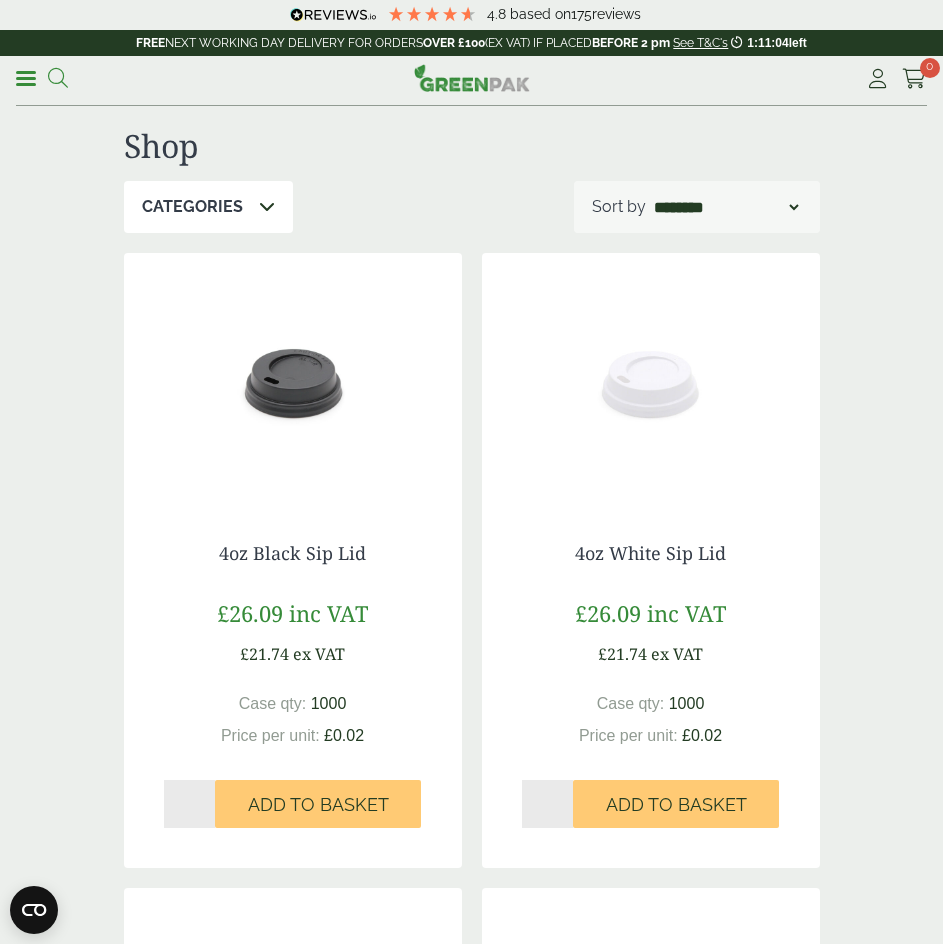 click at bounding box center [58, 78] 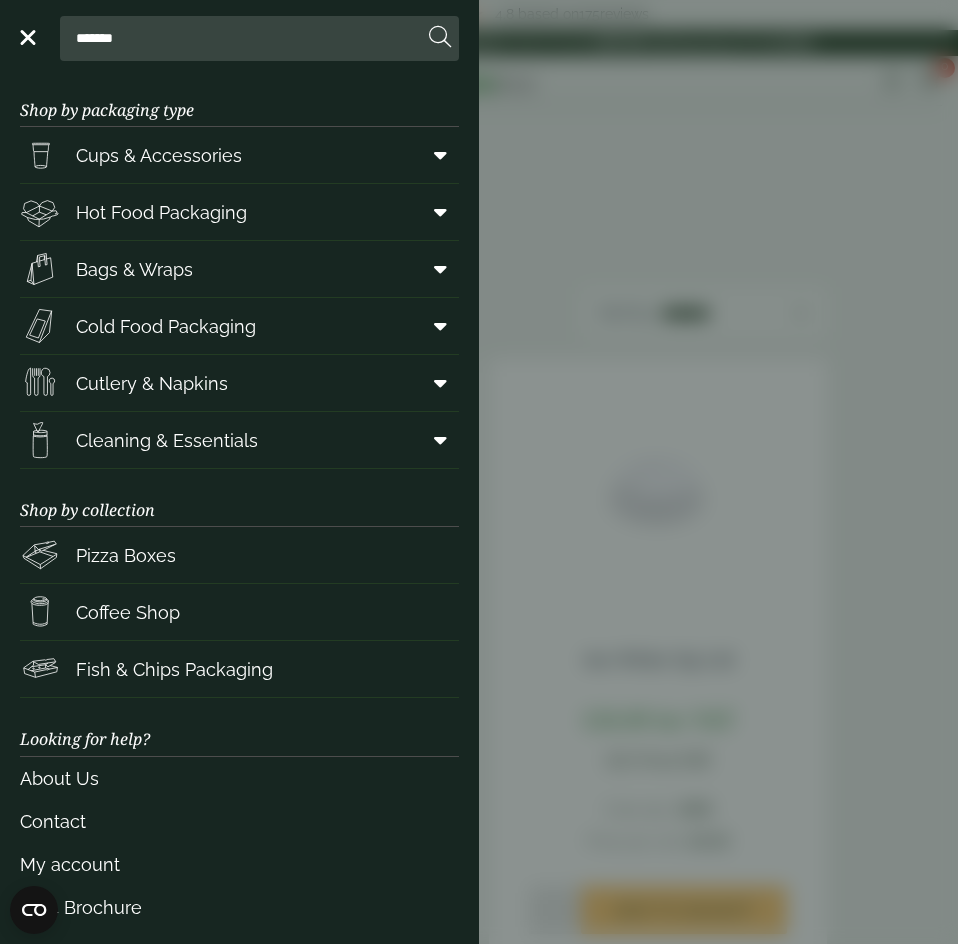 click on "*******" at bounding box center (245, 38) 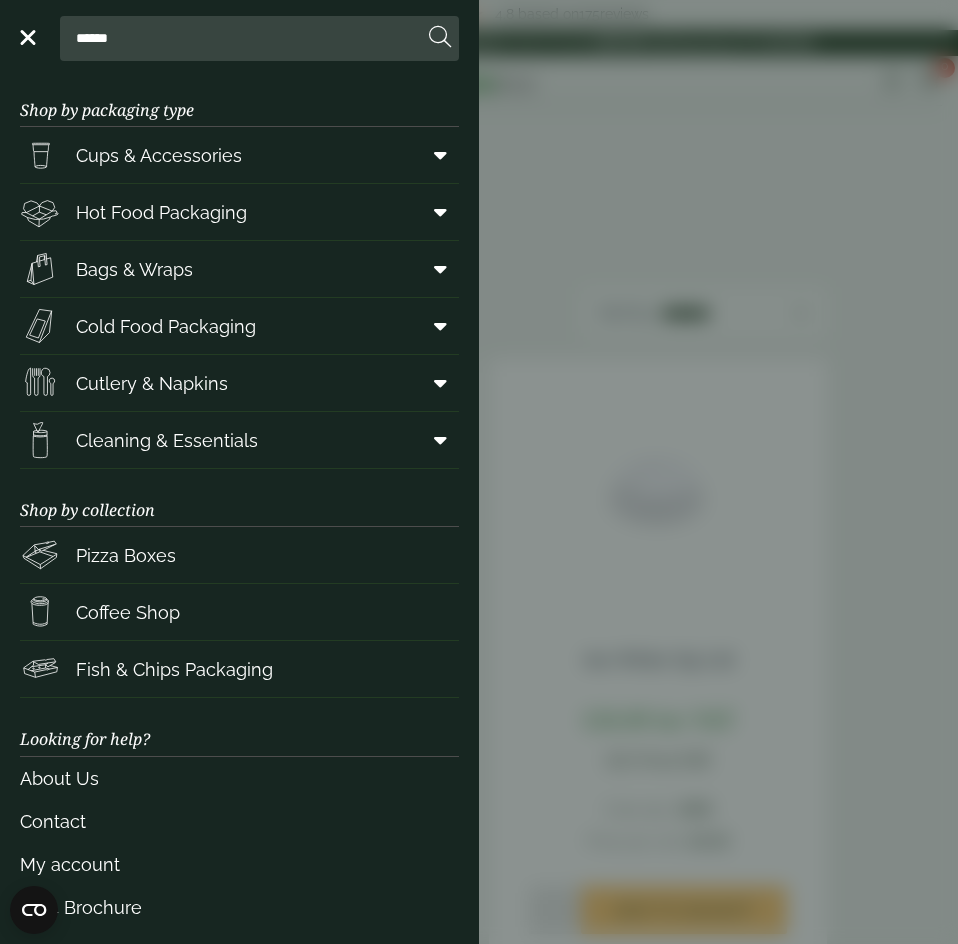 type on "******" 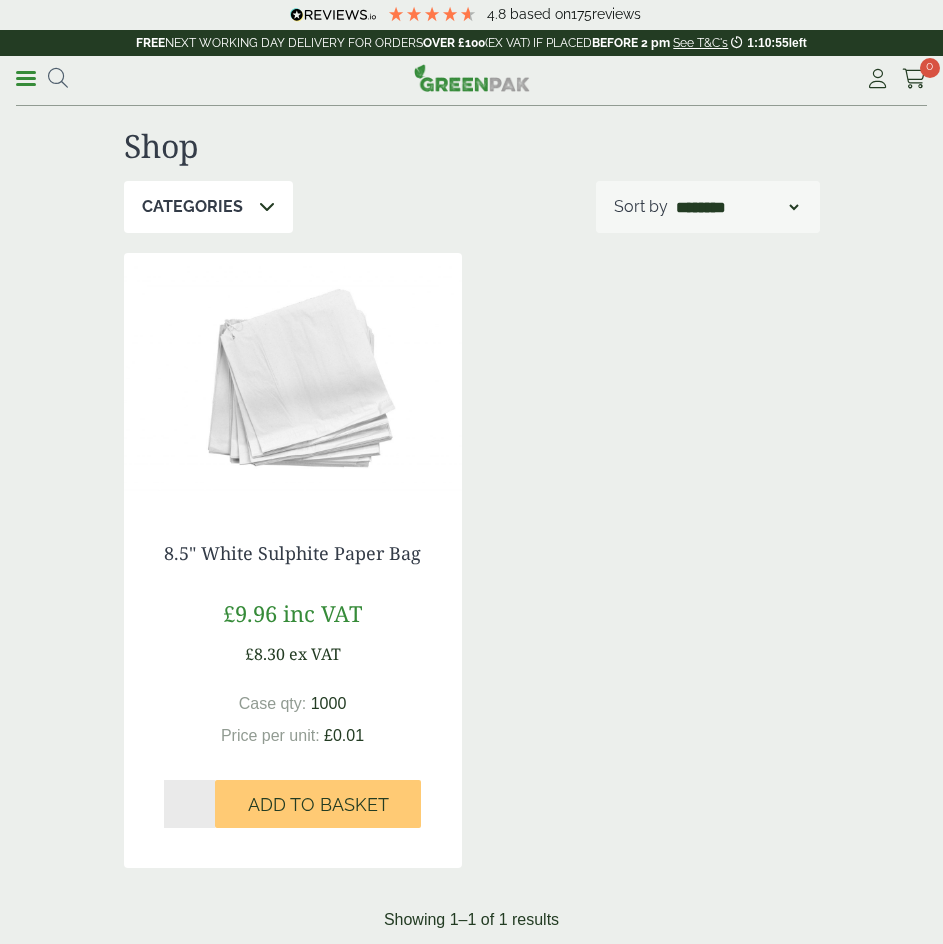 scroll, scrollTop: 0, scrollLeft: 0, axis: both 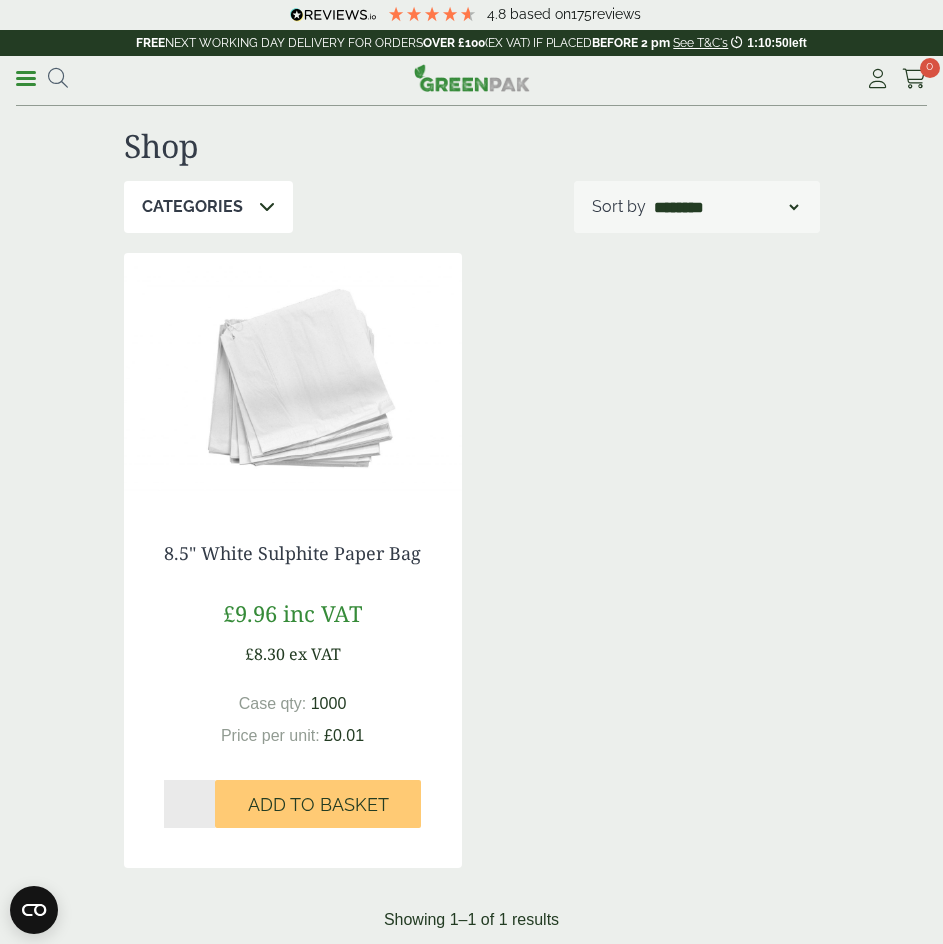 click at bounding box center (293, 378) 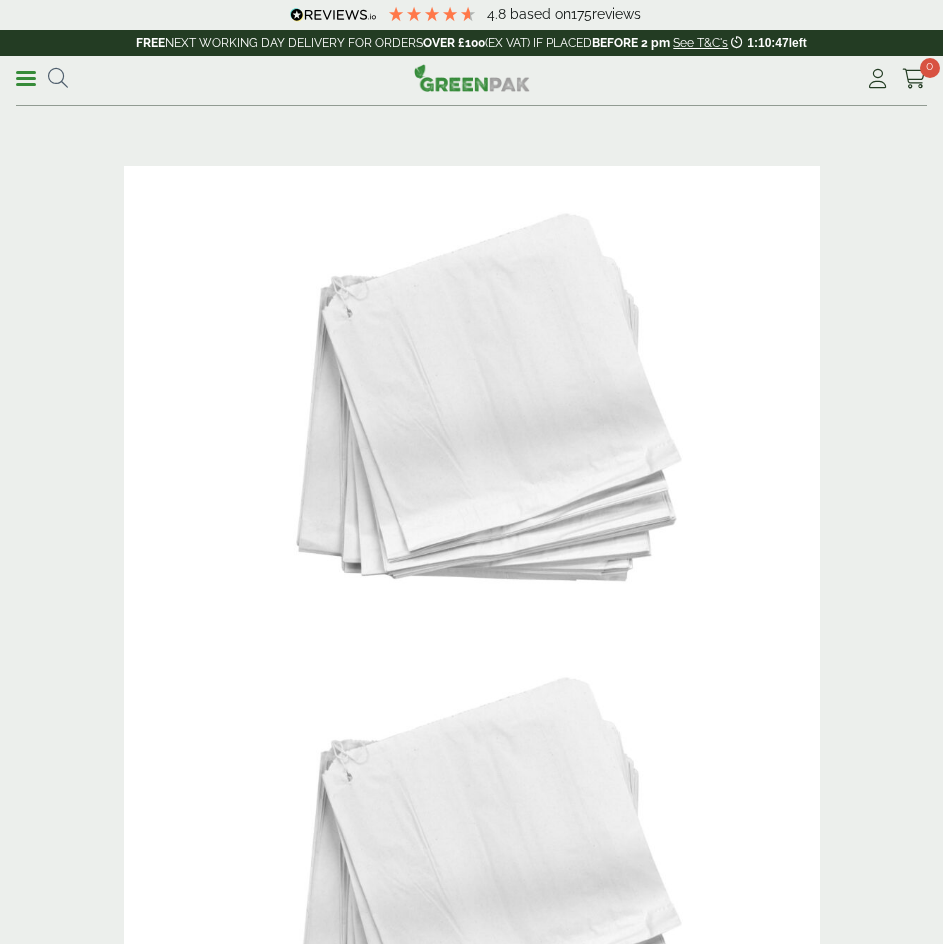 scroll, scrollTop: 0, scrollLeft: 0, axis: both 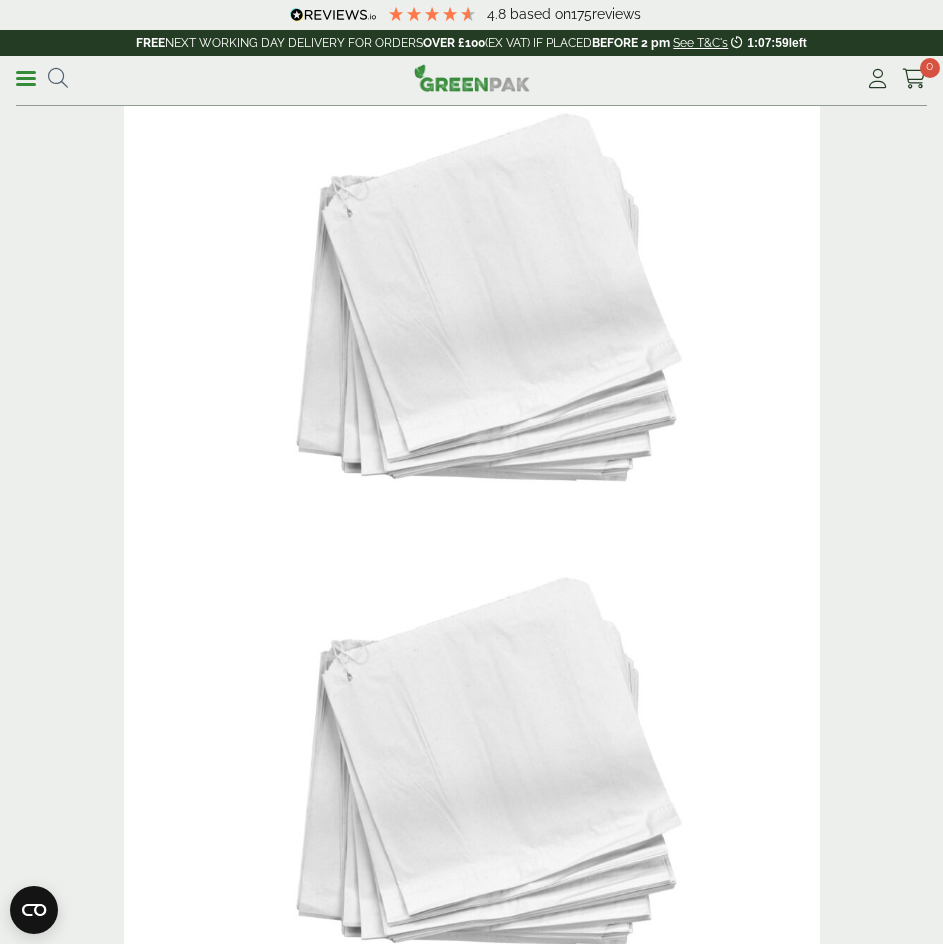 click on "Menu" at bounding box center [130, 78] 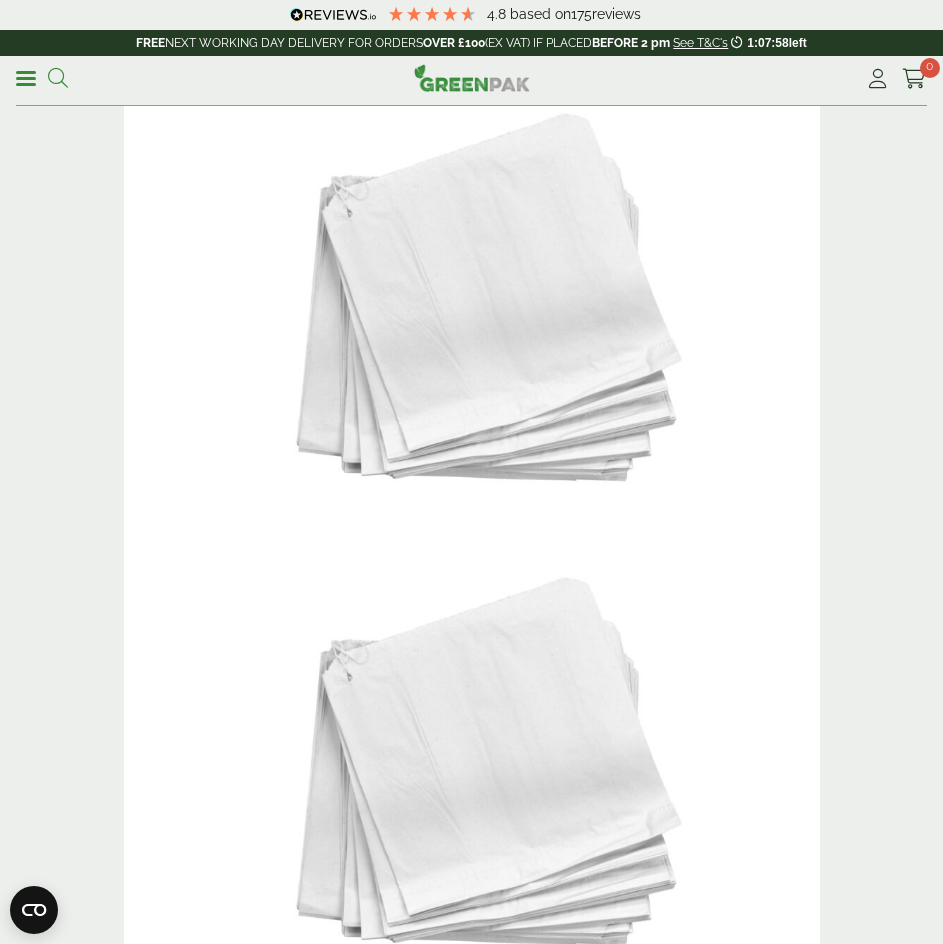 click at bounding box center [58, 78] 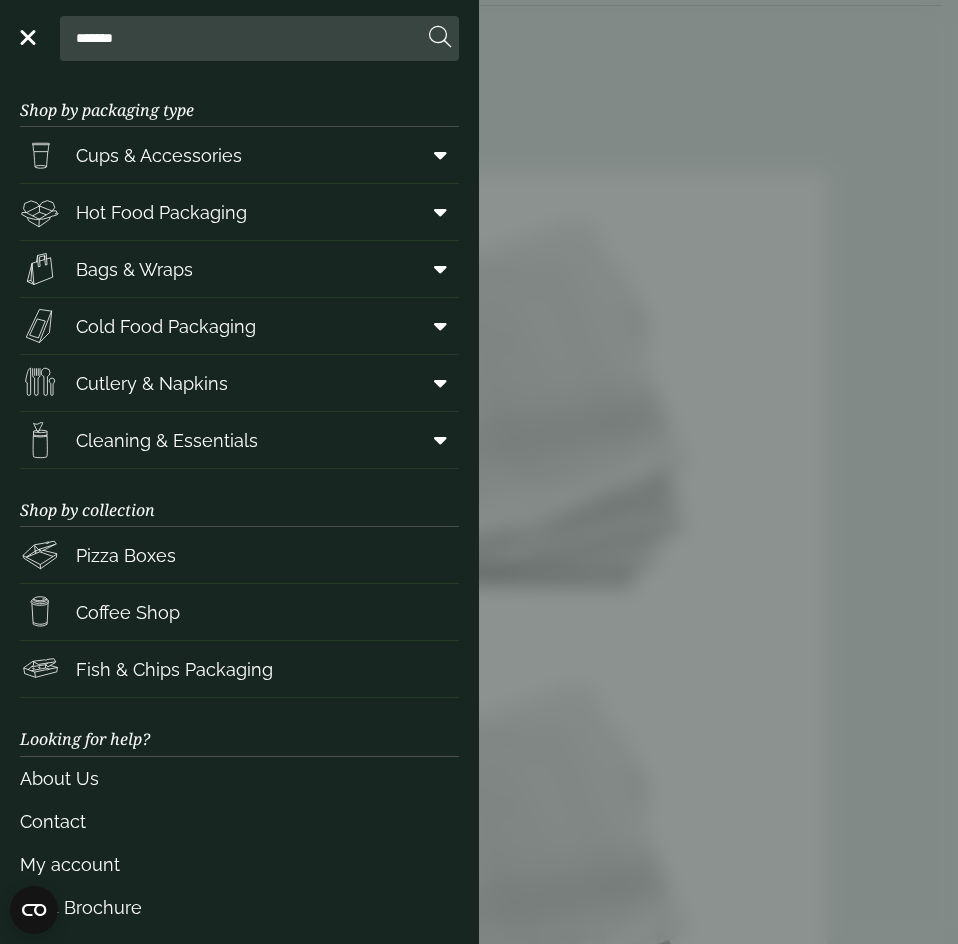 type on "*******" 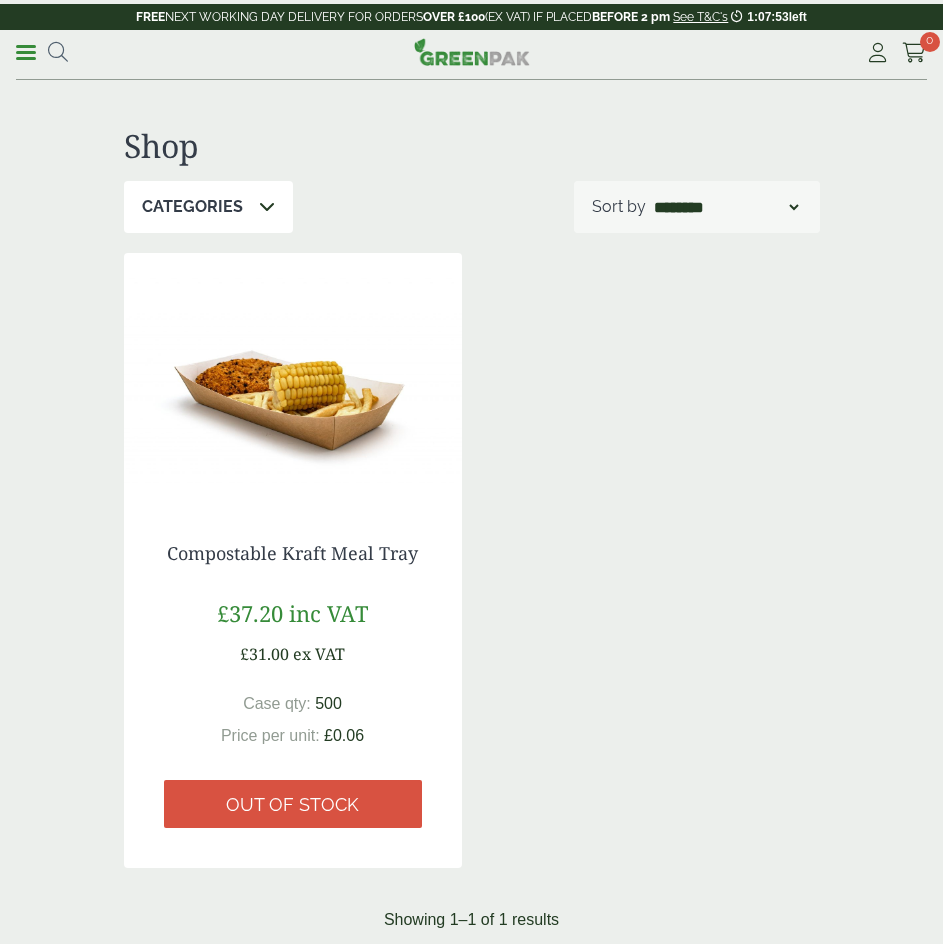 scroll, scrollTop: 0, scrollLeft: 0, axis: both 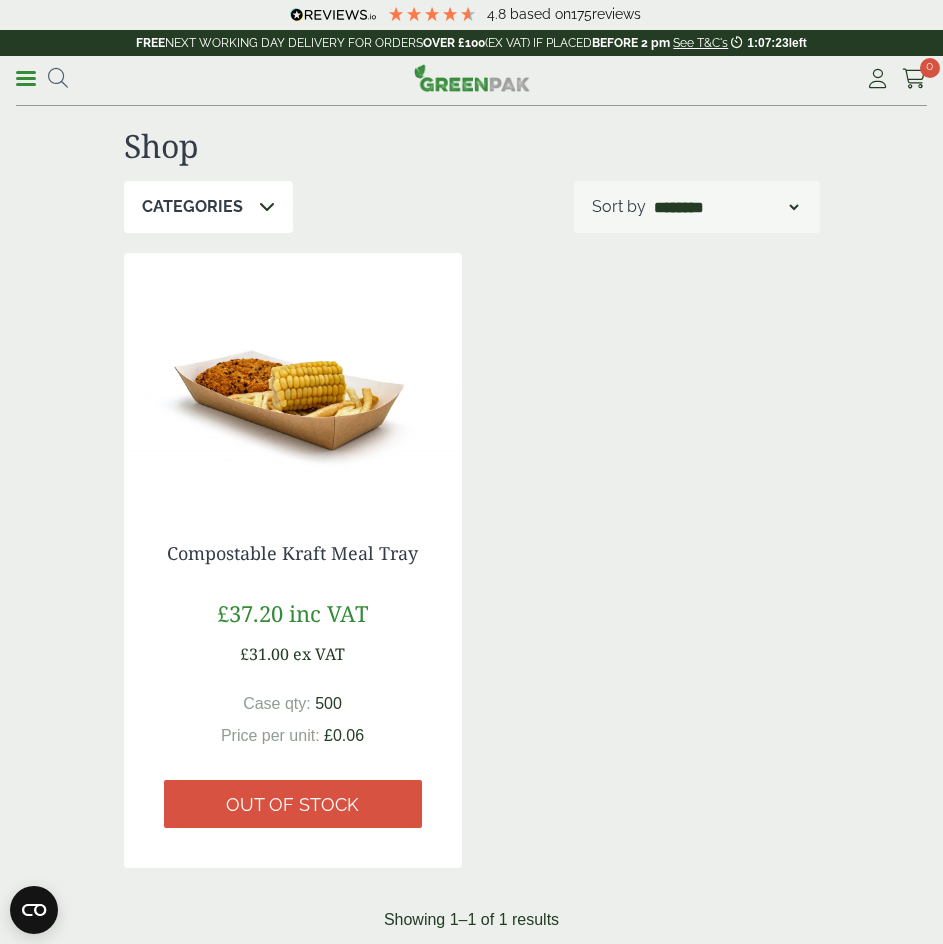 click on "Menu
*******" at bounding box center (130, 78) 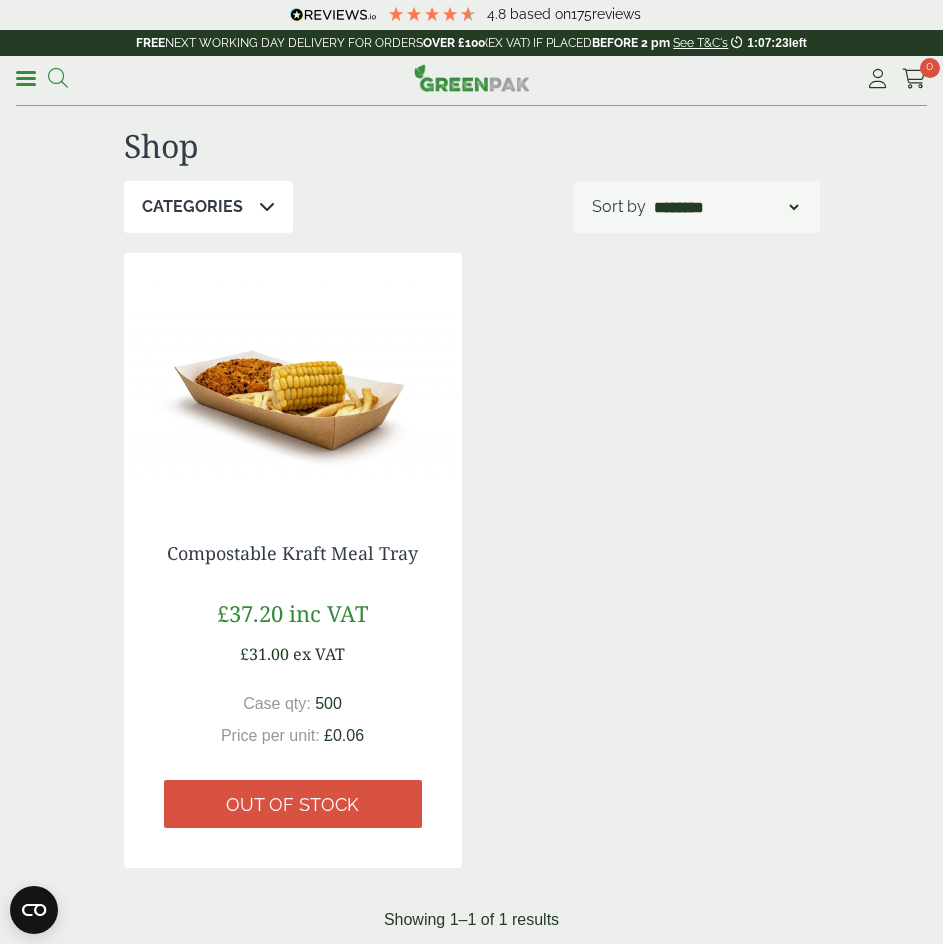 click at bounding box center [58, 78] 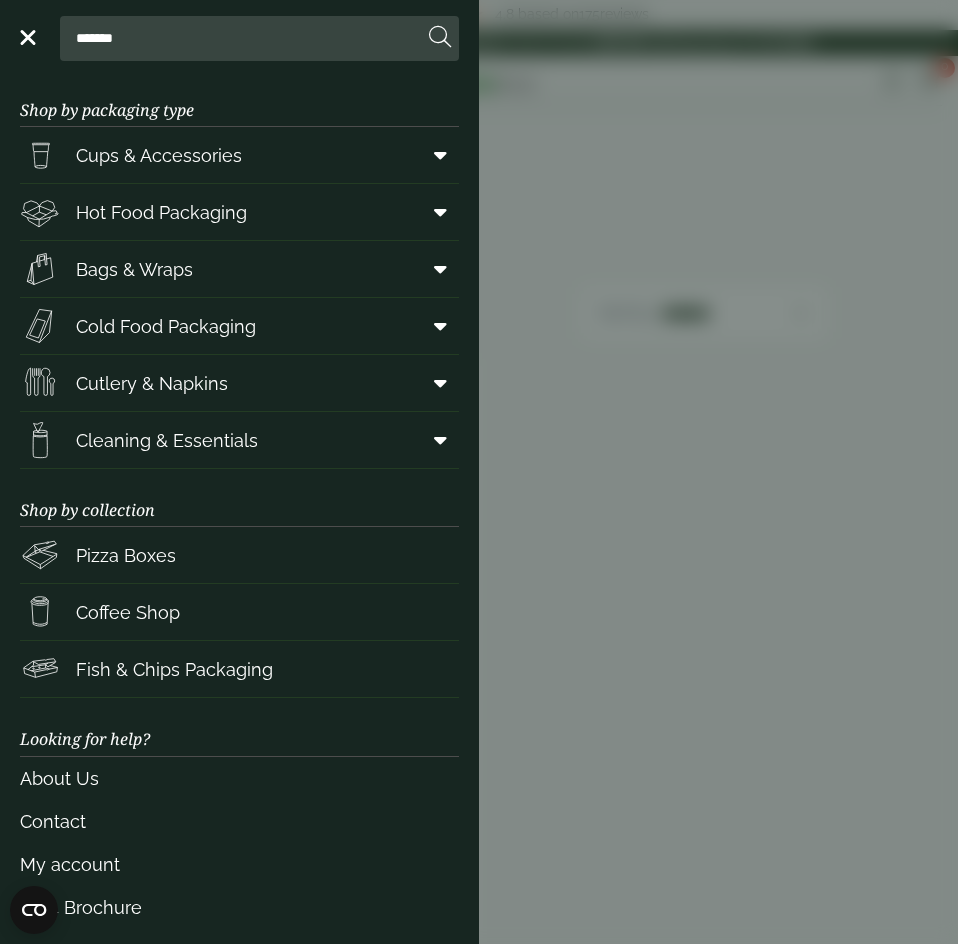 click on "*******" at bounding box center [245, 38] 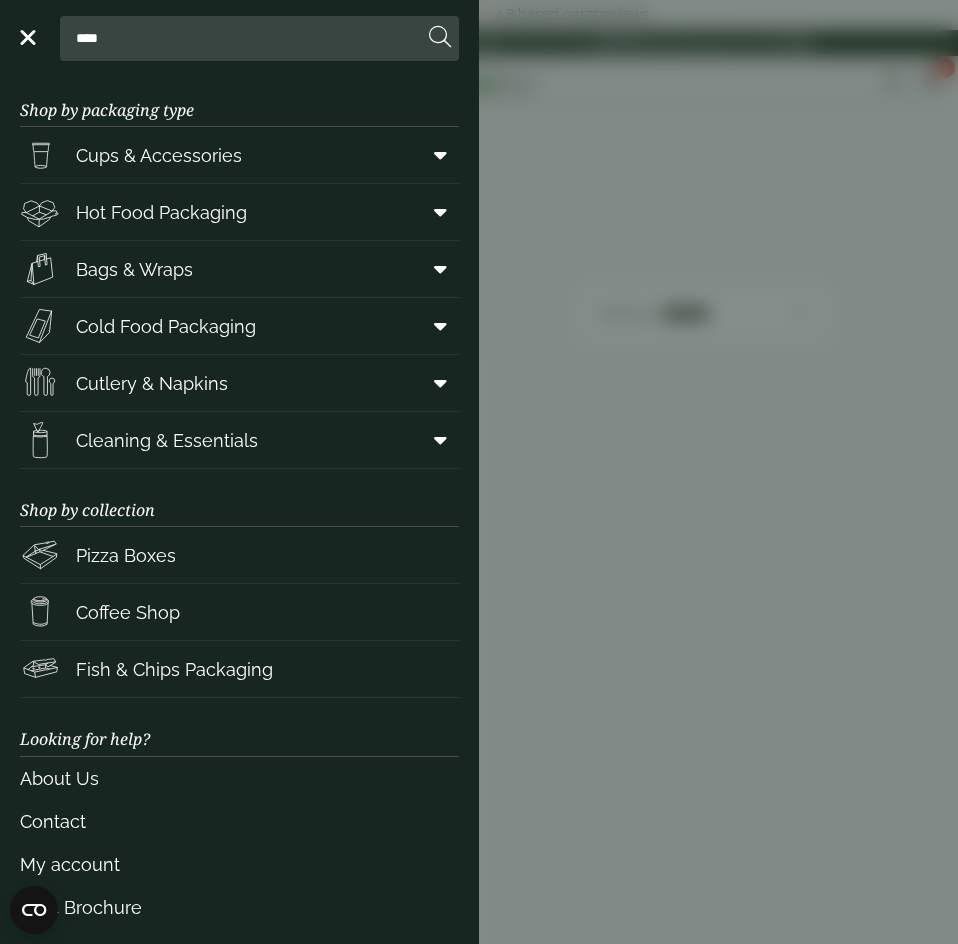type on "****" 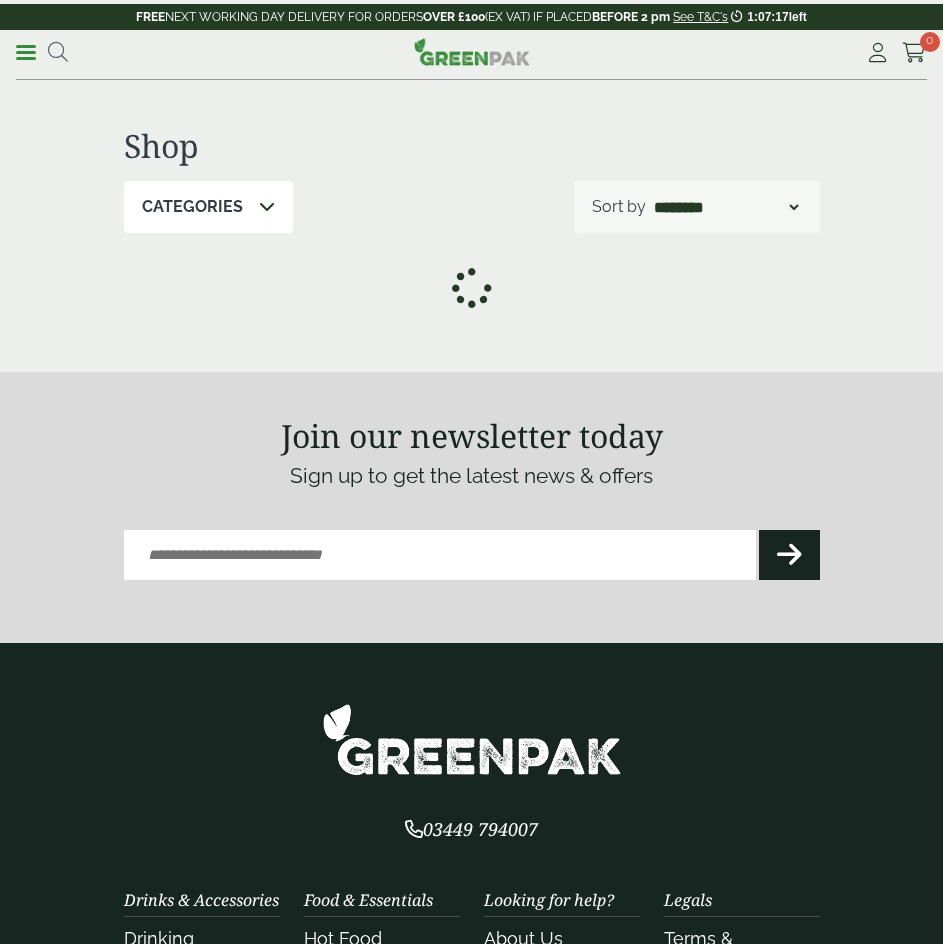 scroll, scrollTop: 0, scrollLeft: 0, axis: both 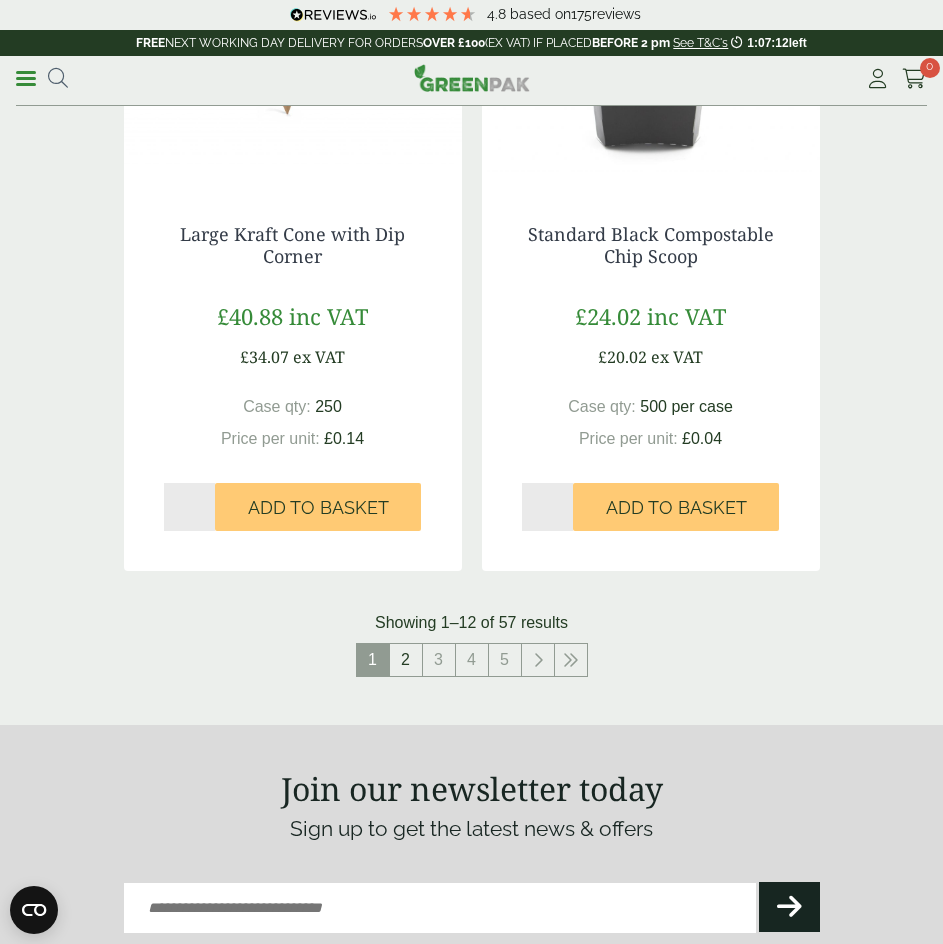 click on "2" at bounding box center [406, 660] 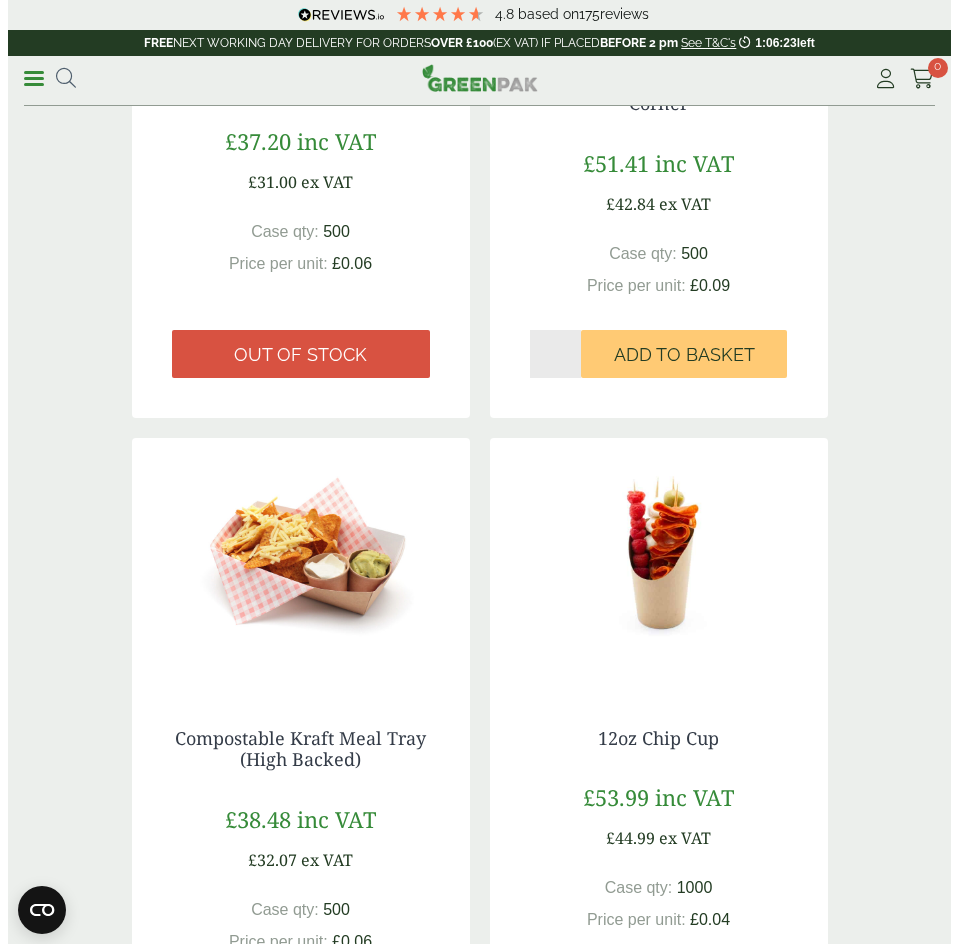 scroll, scrollTop: 2900, scrollLeft: 0, axis: vertical 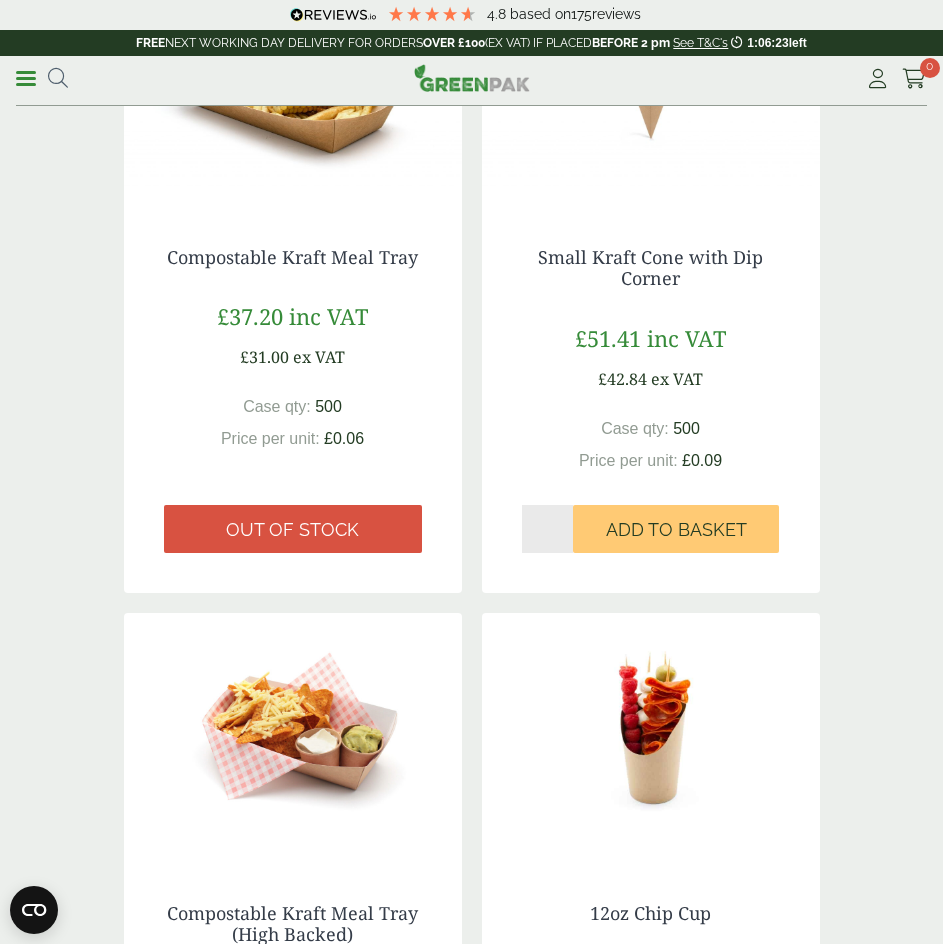 click on "Menu
****" at bounding box center (130, 78) 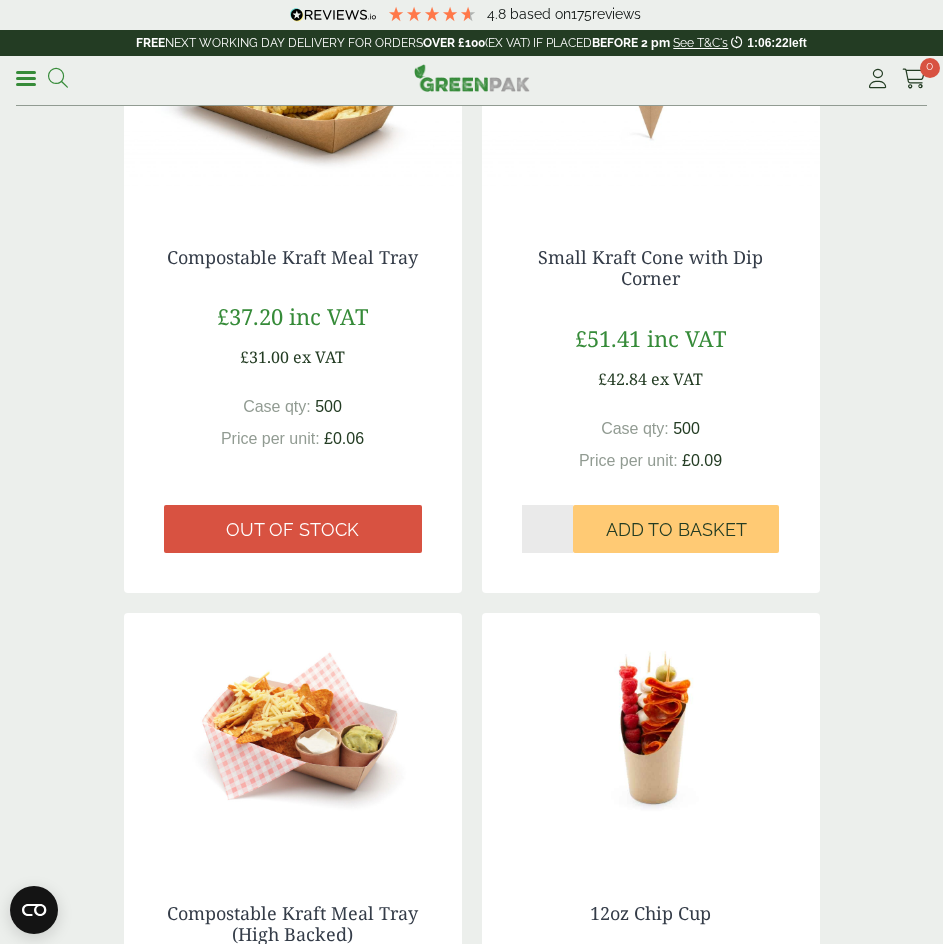click at bounding box center (58, 78) 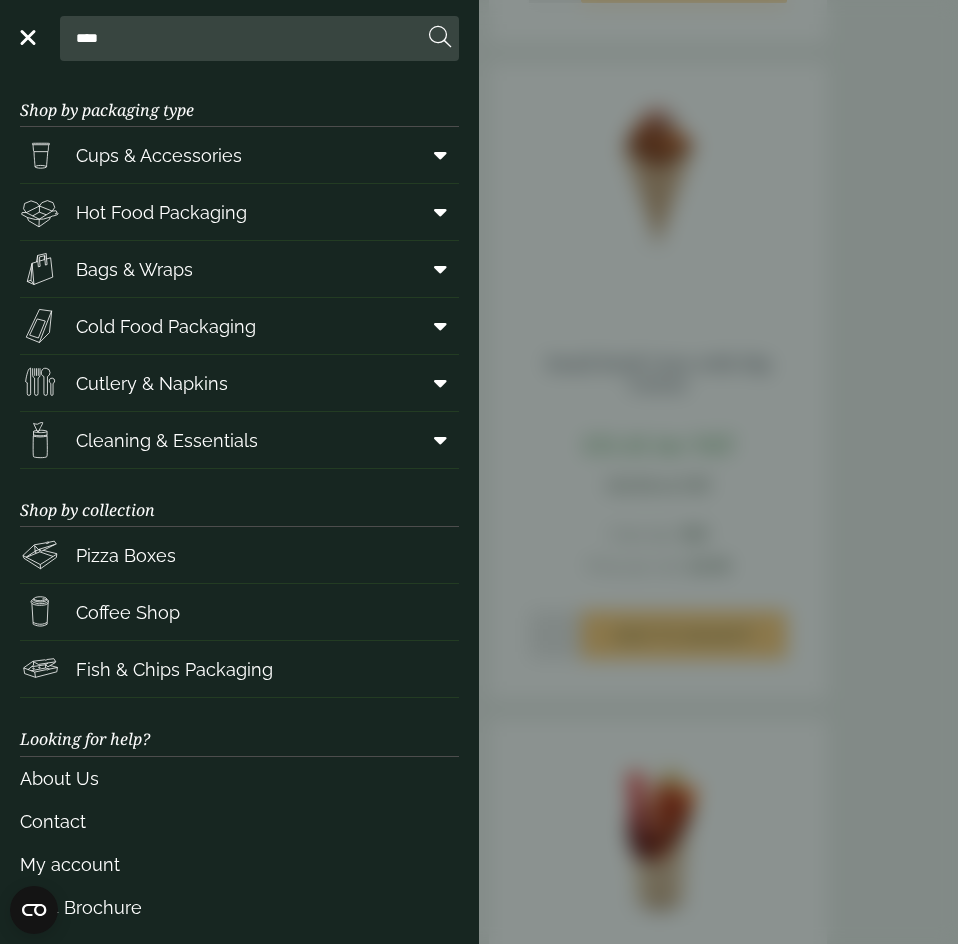 click on "****" at bounding box center [245, 38] 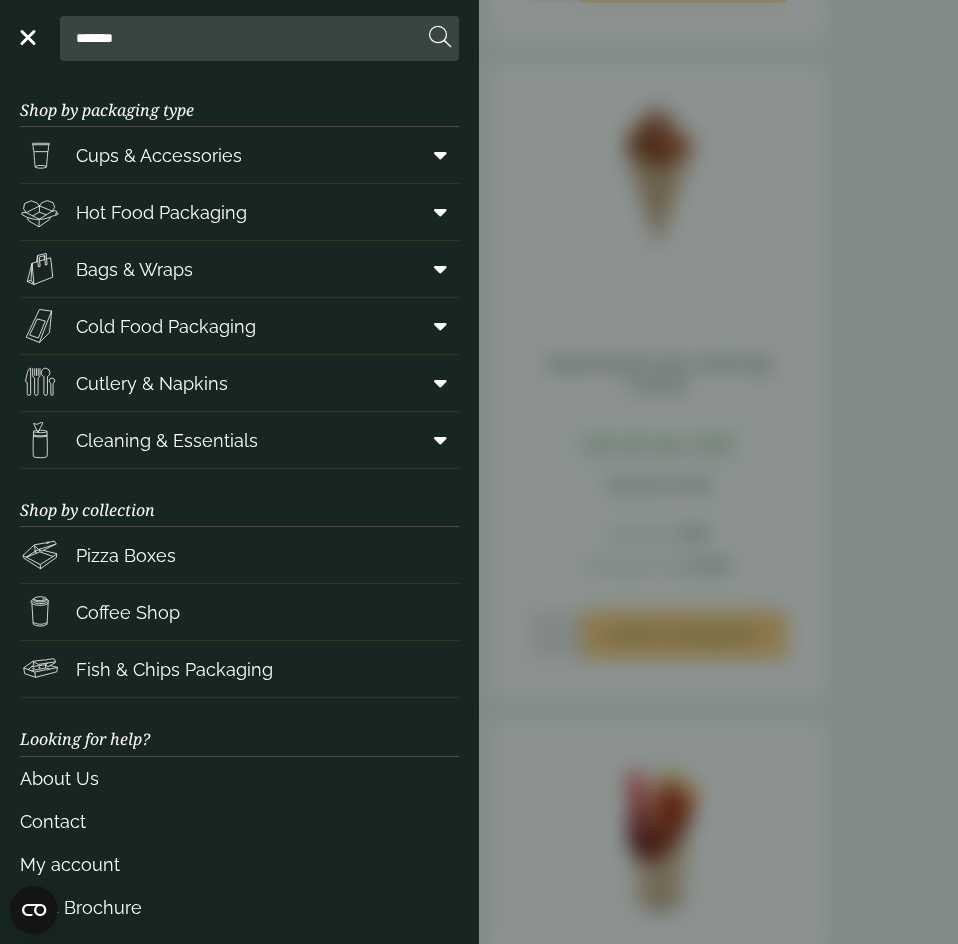 type on "*******" 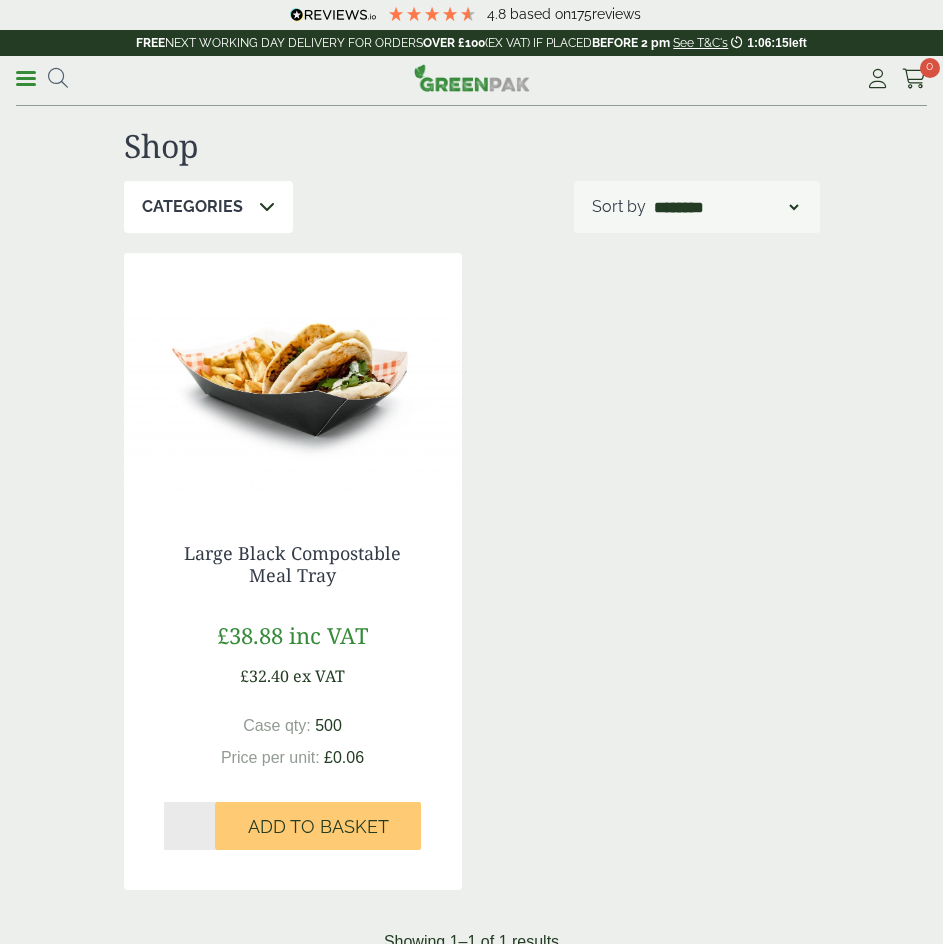 scroll, scrollTop: 0, scrollLeft: 0, axis: both 